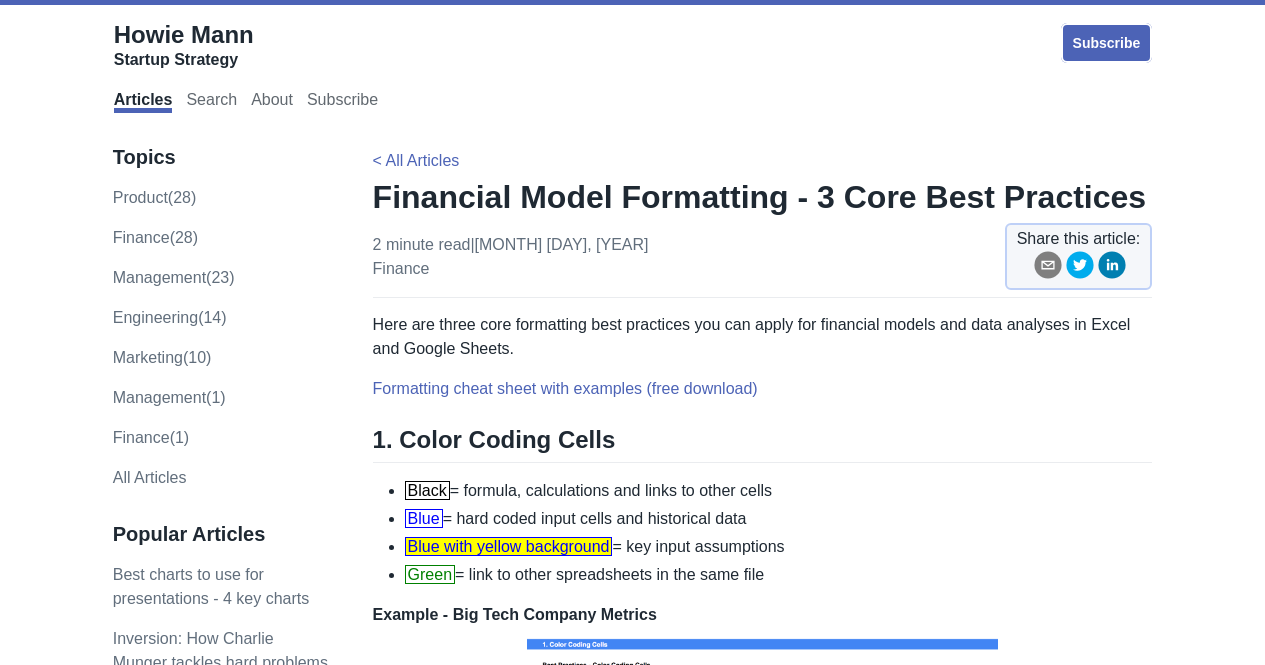 scroll, scrollTop: 348, scrollLeft: 0, axis: vertical 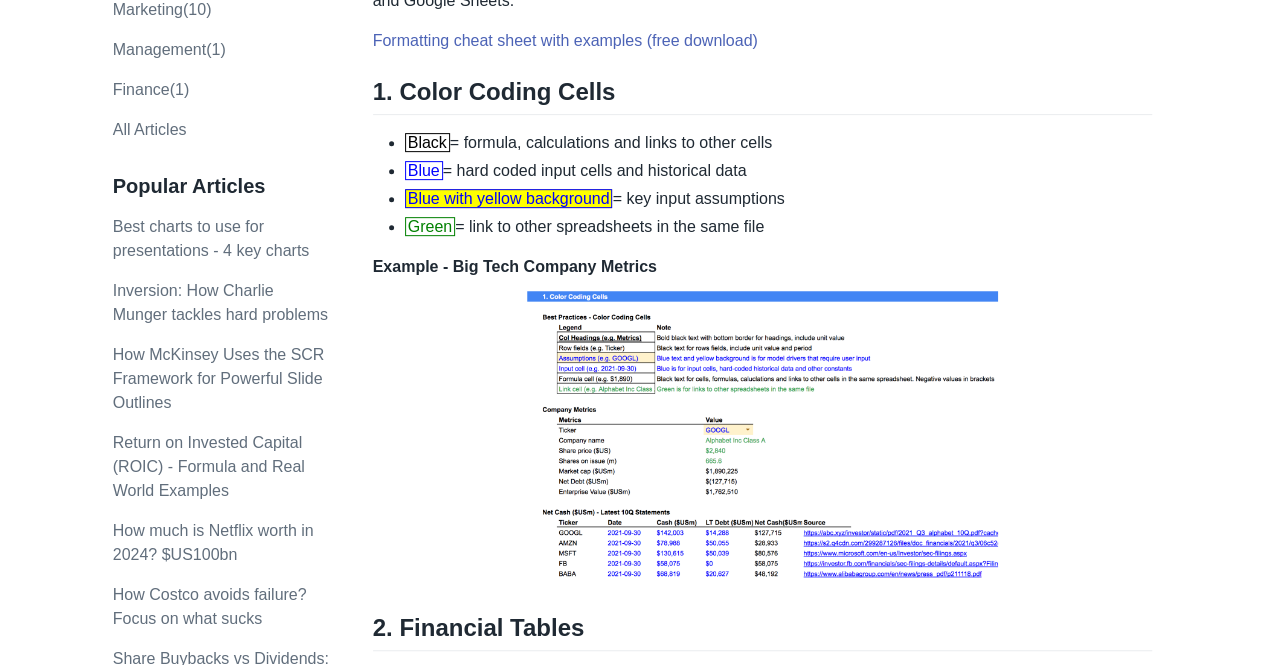 click on "Black  = formula, calculations and links to other cells" at bounding box center [779, 143] 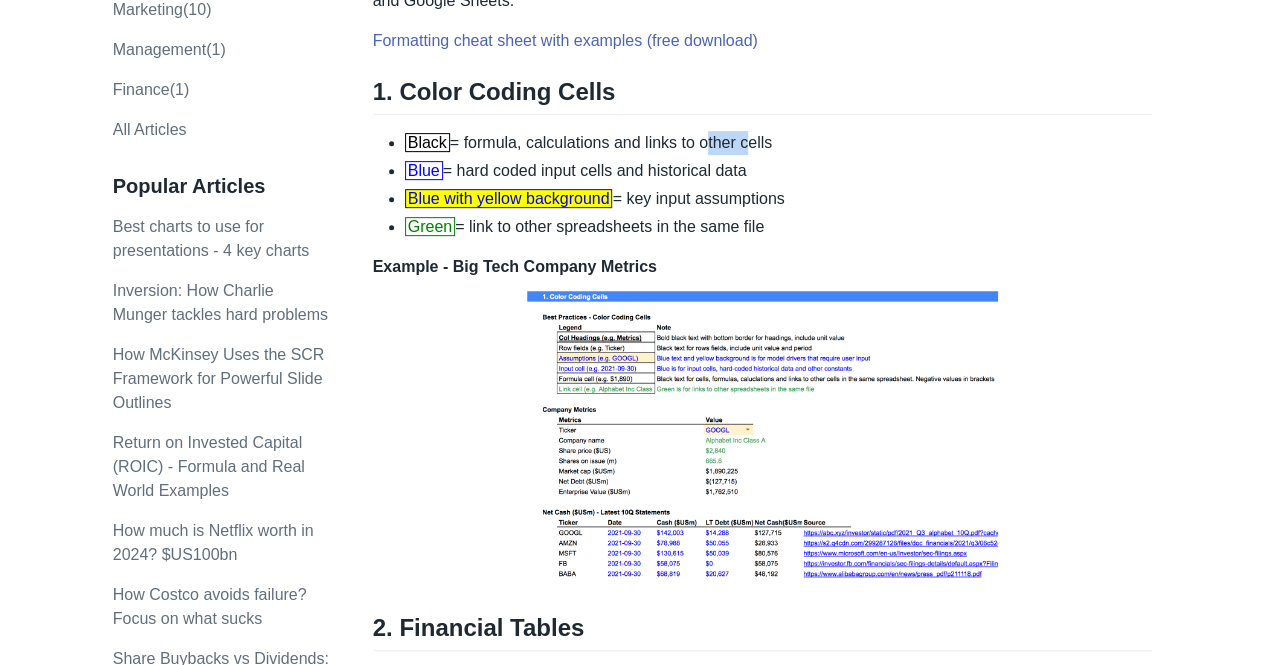 click on "Black  = formula, calculations and links to other cells" at bounding box center (779, 143) 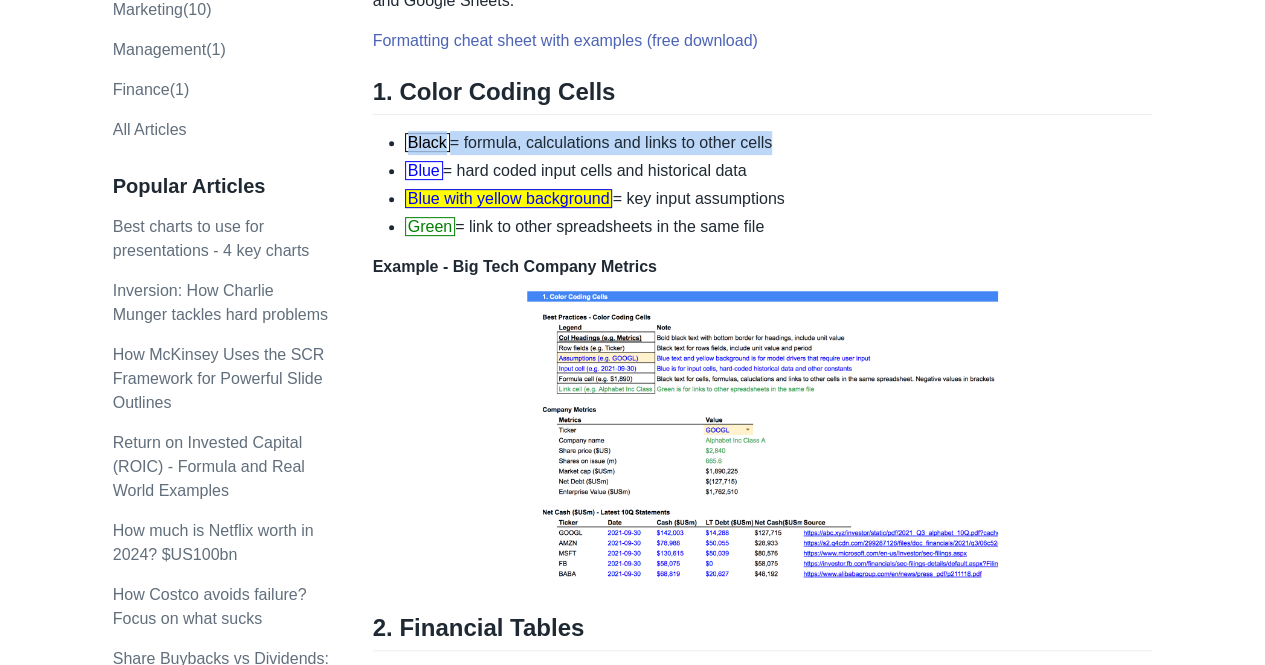 click on "Black  = formula, calculations and links to other cells" at bounding box center [779, 143] 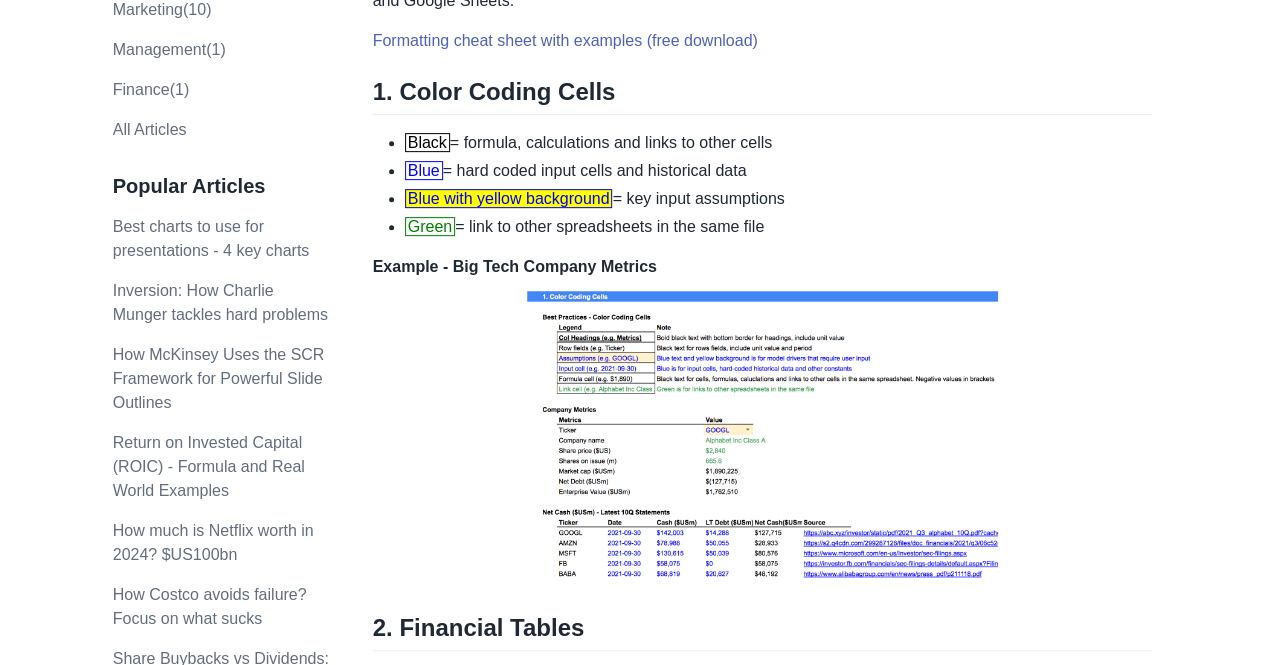 click on "Blue  = hard coded input cells and historical data" at bounding box center (779, 171) 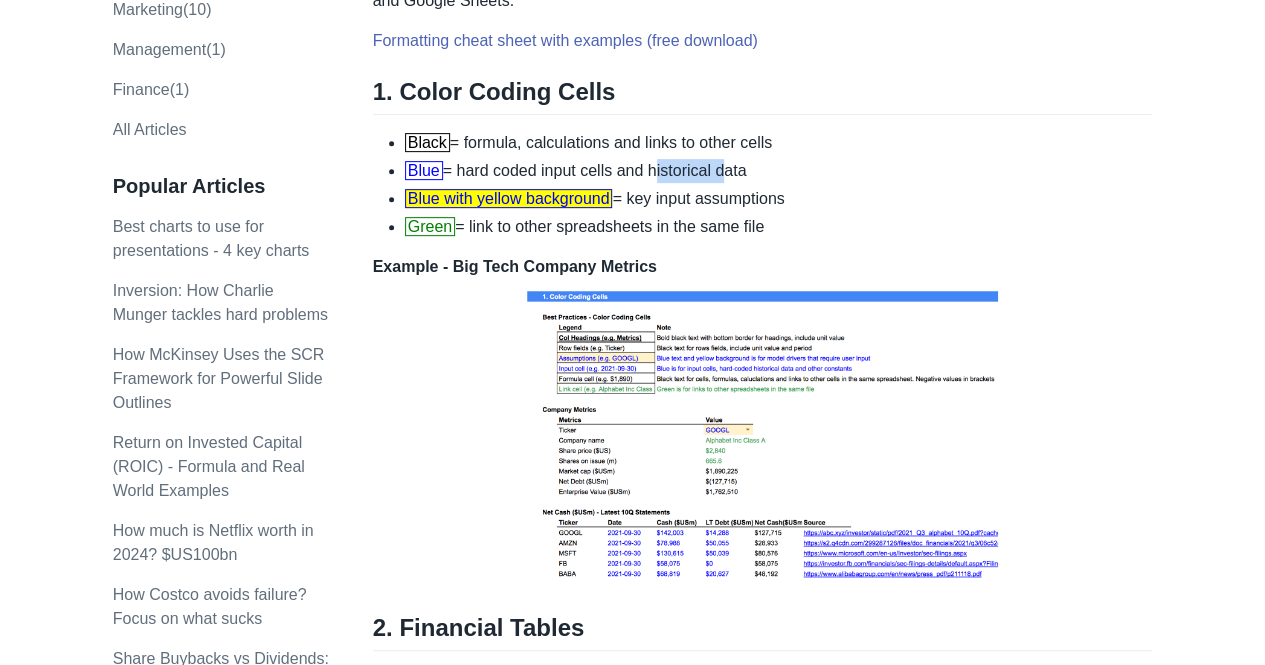 click on "Blue  = hard coded input cells and historical data" at bounding box center (779, 171) 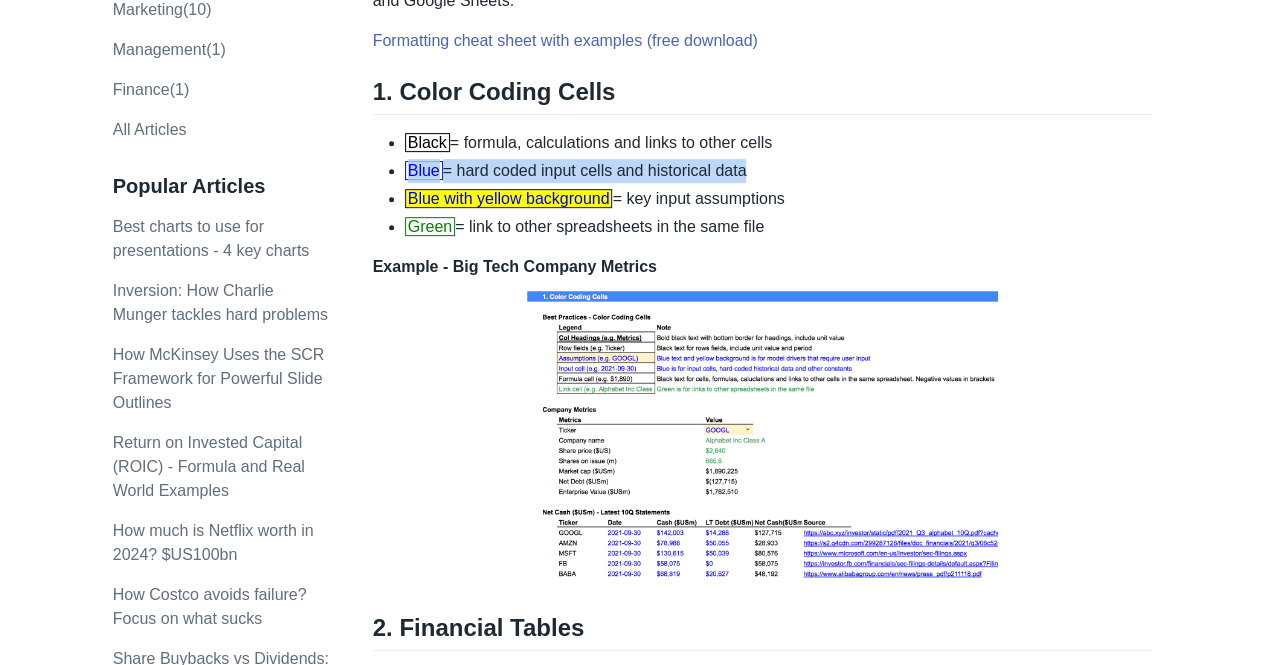 click on "Blue  = hard coded input cells and historical data" at bounding box center (779, 171) 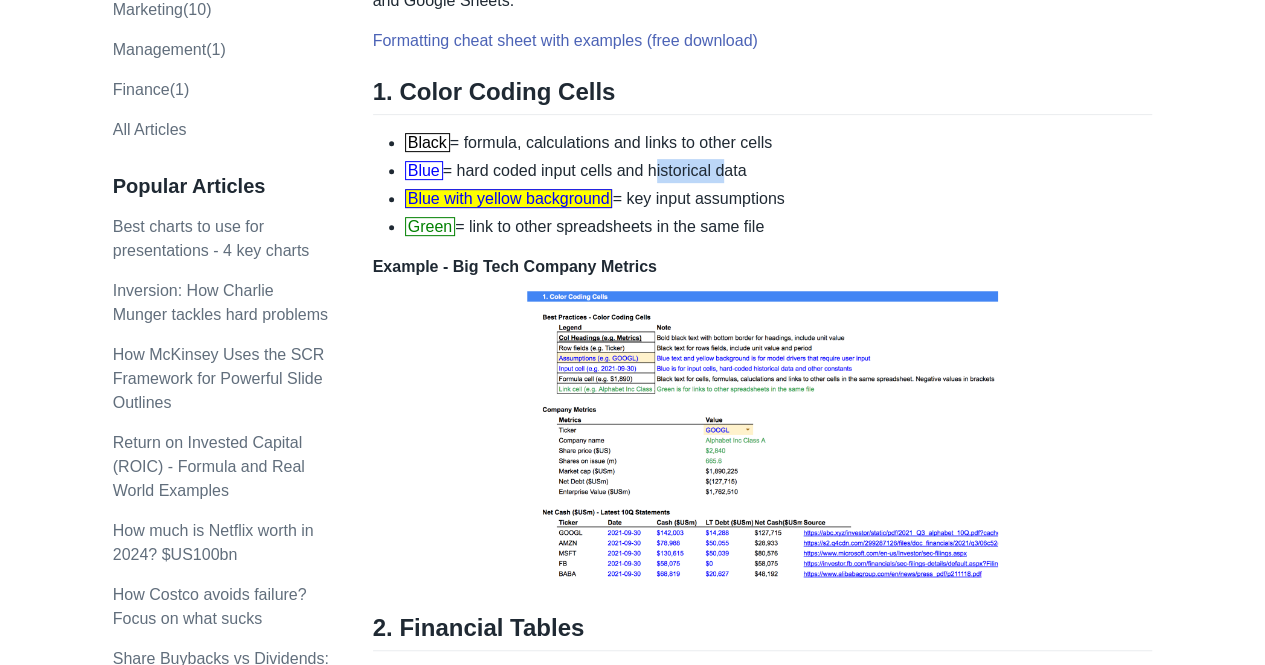 click on "Blue  = hard coded input cells and historical data" at bounding box center [779, 171] 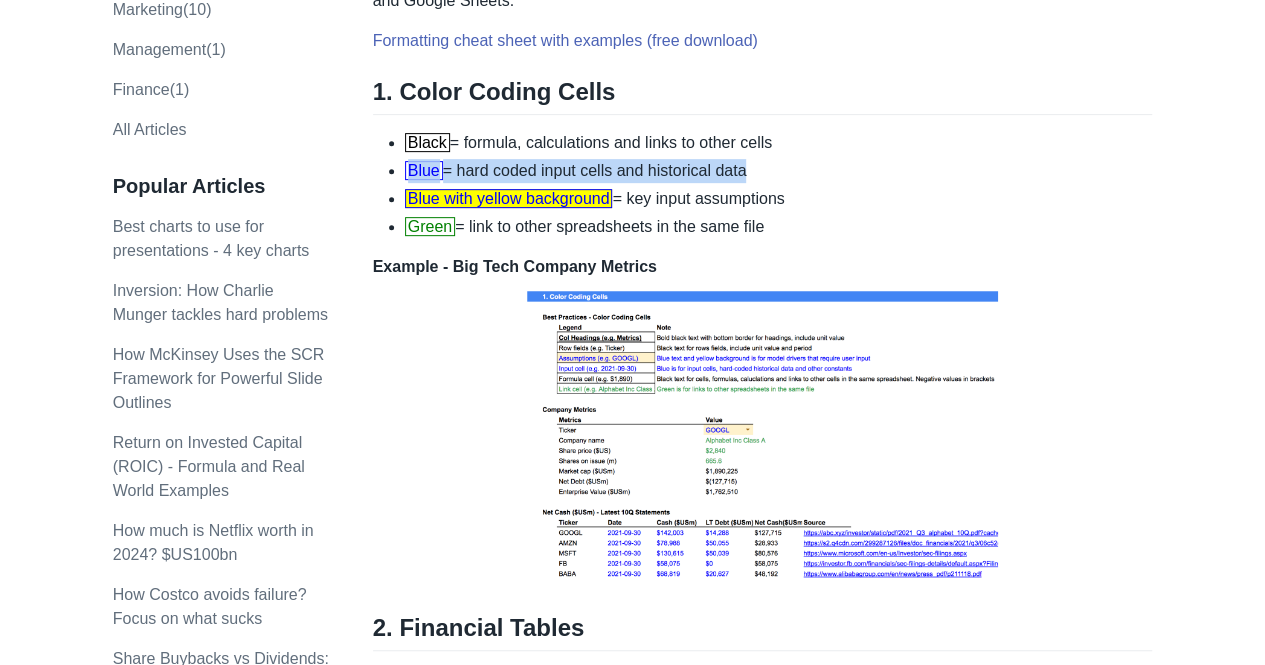 click on "Blue  = hard coded input cells and historical data" at bounding box center [779, 171] 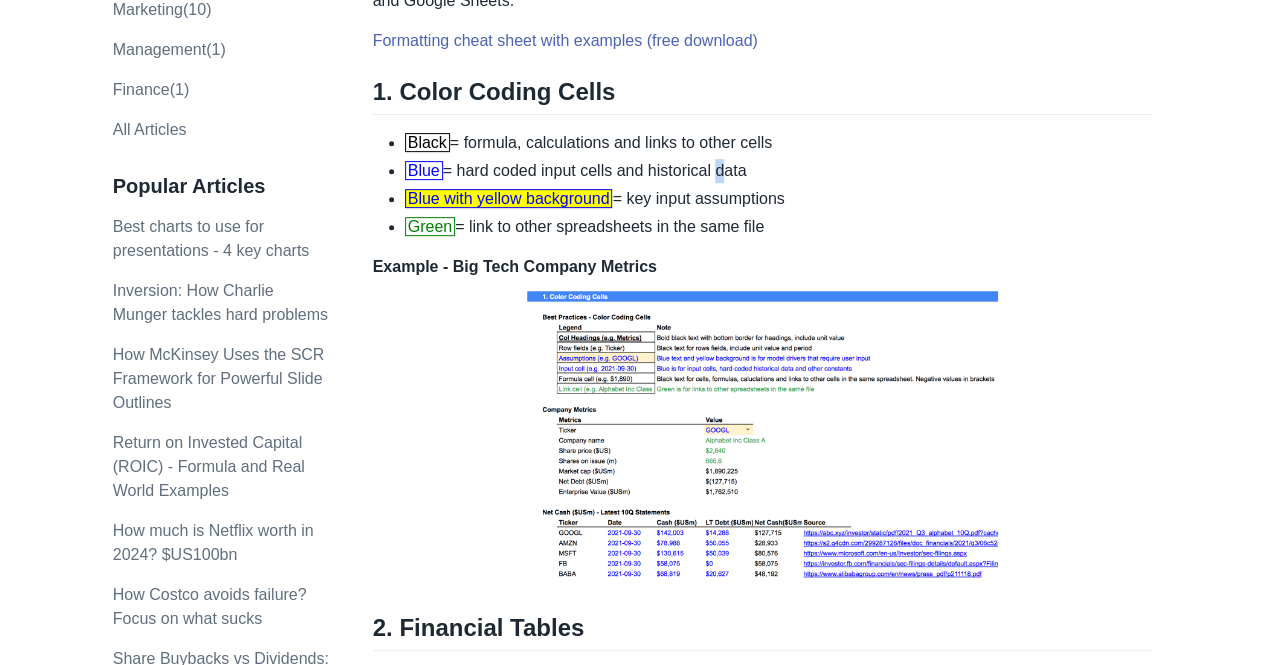click on "Blue  = hard coded input cells and historical data" at bounding box center [779, 171] 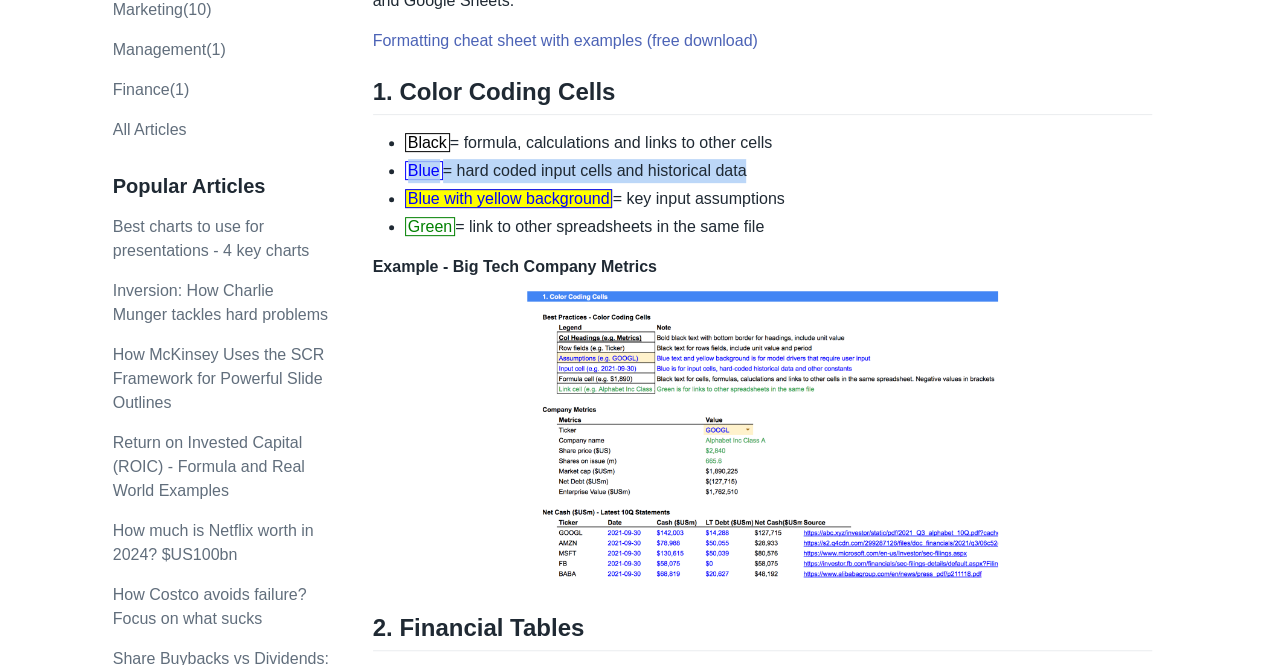click on "Blue  = hard coded input cells and historical data" at bounding box center [779, 171] 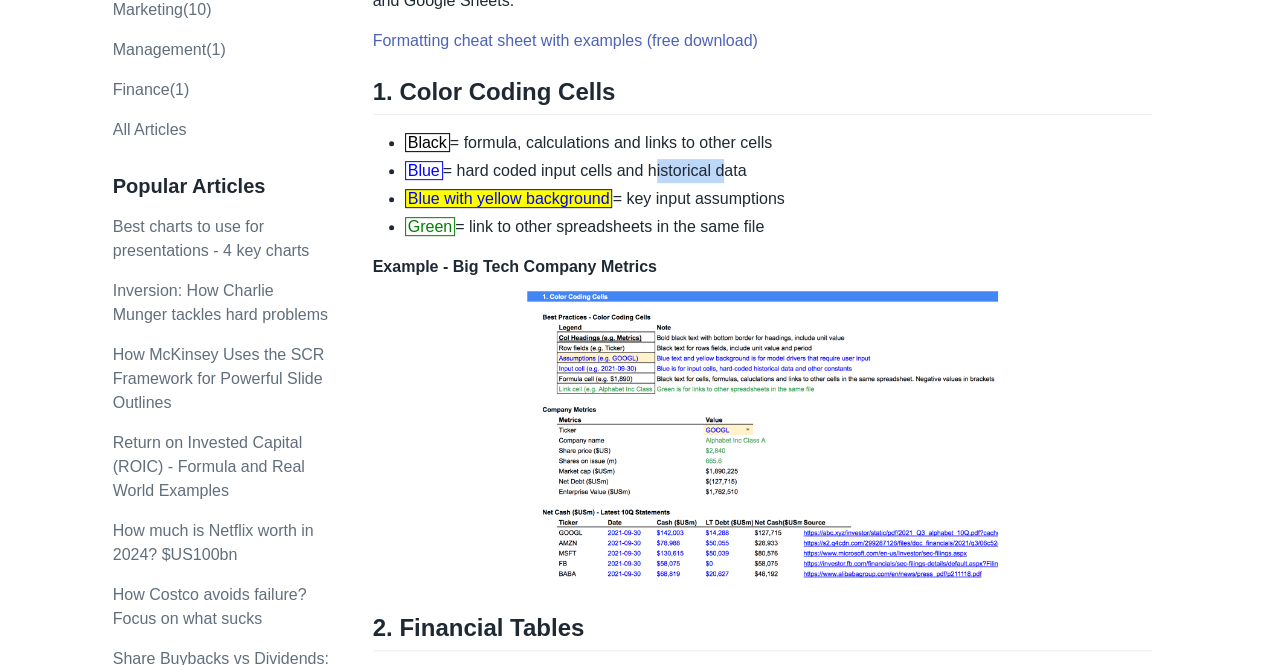click on "Blue  = hard coded input cells and historical data" at bounding box center (779, 171) 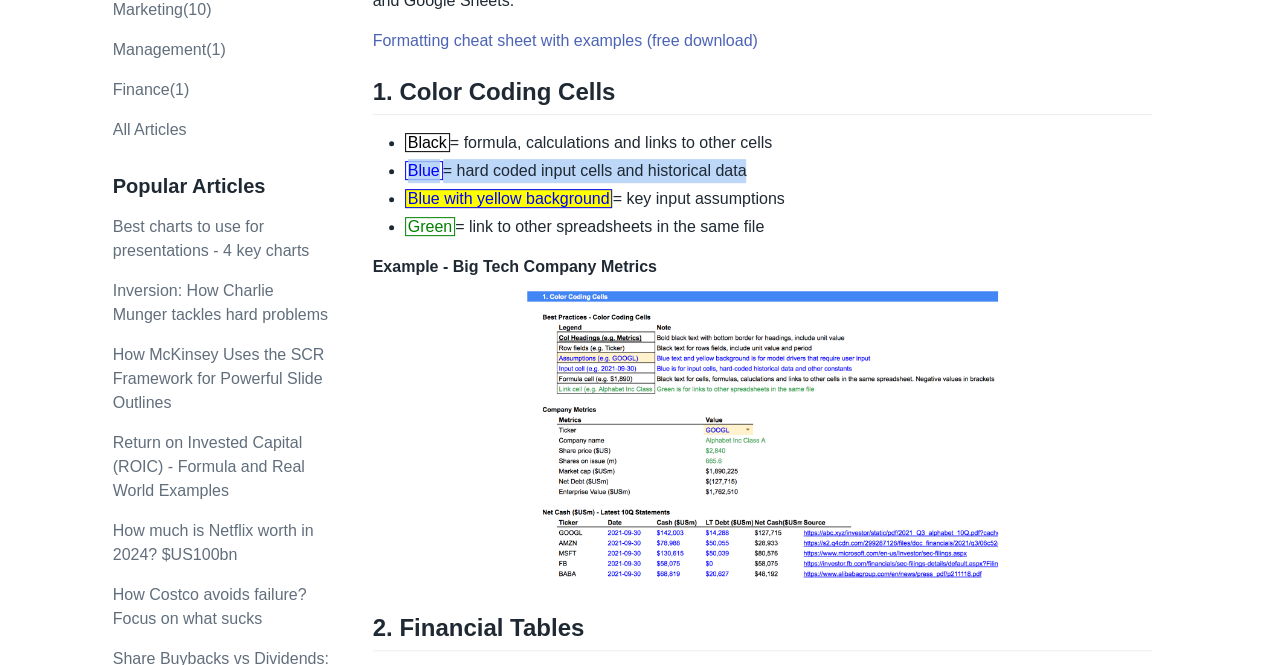 click on "Blue  = hard coded input cells and historical data" at bounding box center [779, 171] 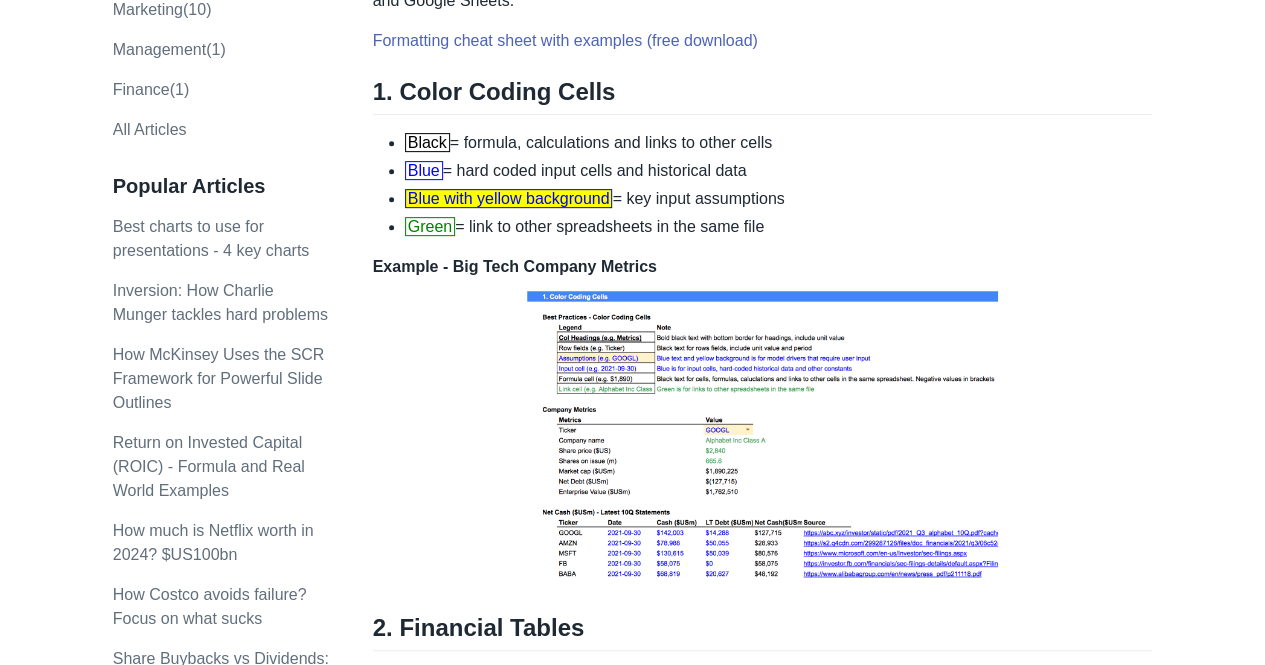 click on "Green  = link to other spreadsheets in the same file" at bounding box center [779, 227] 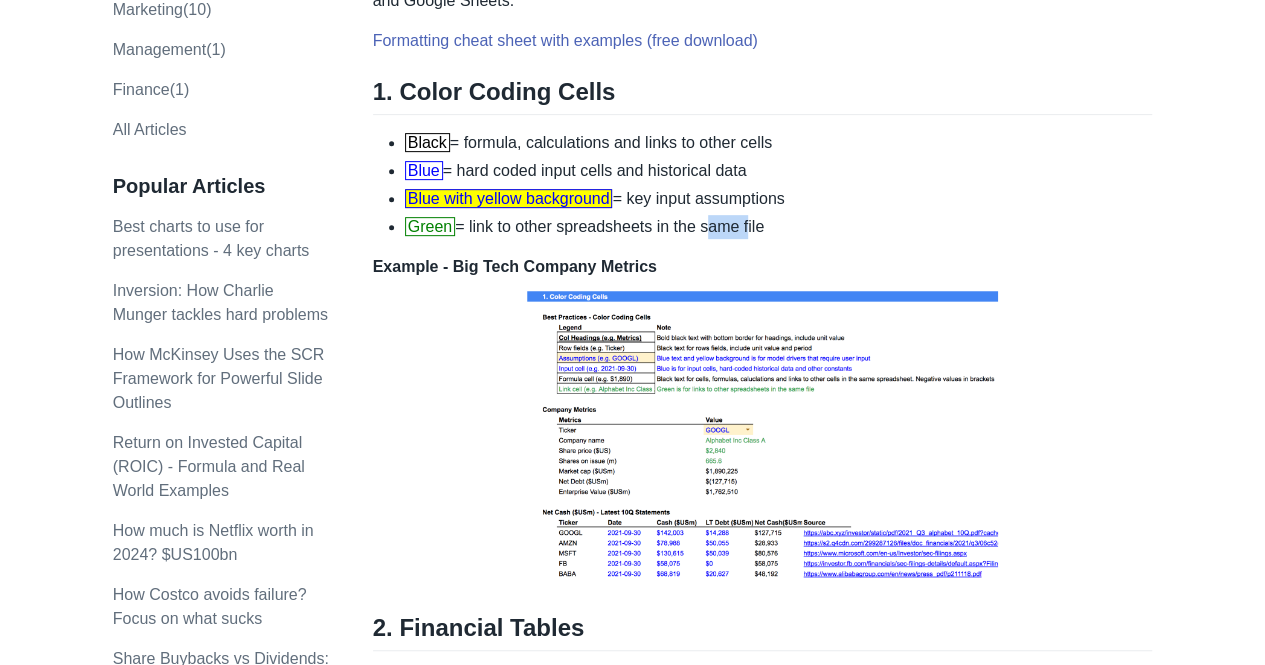 click on "Green  = link to other spreadsheets in the same file" at bounding box center (779, 227) 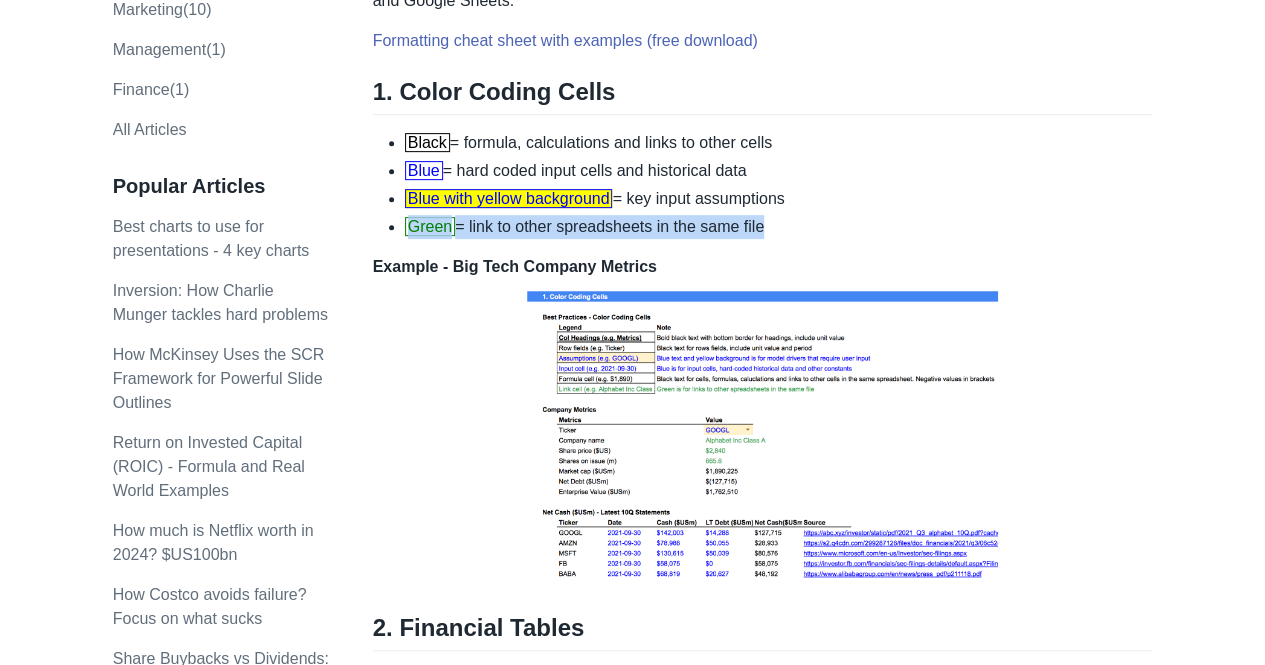 click on "Green  = link to other spreadsheets in the same file" at bounding box center (779, 227) 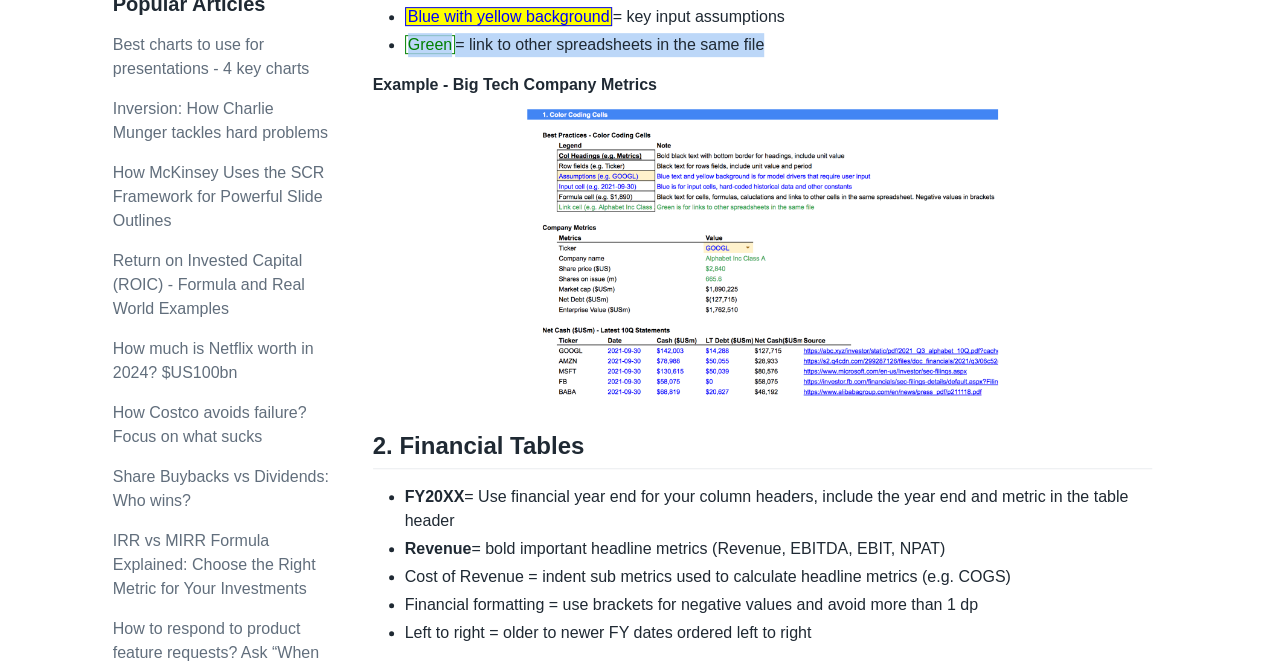 scroll, scrollTop: 245, scrollLeft: 0, axis: vertical 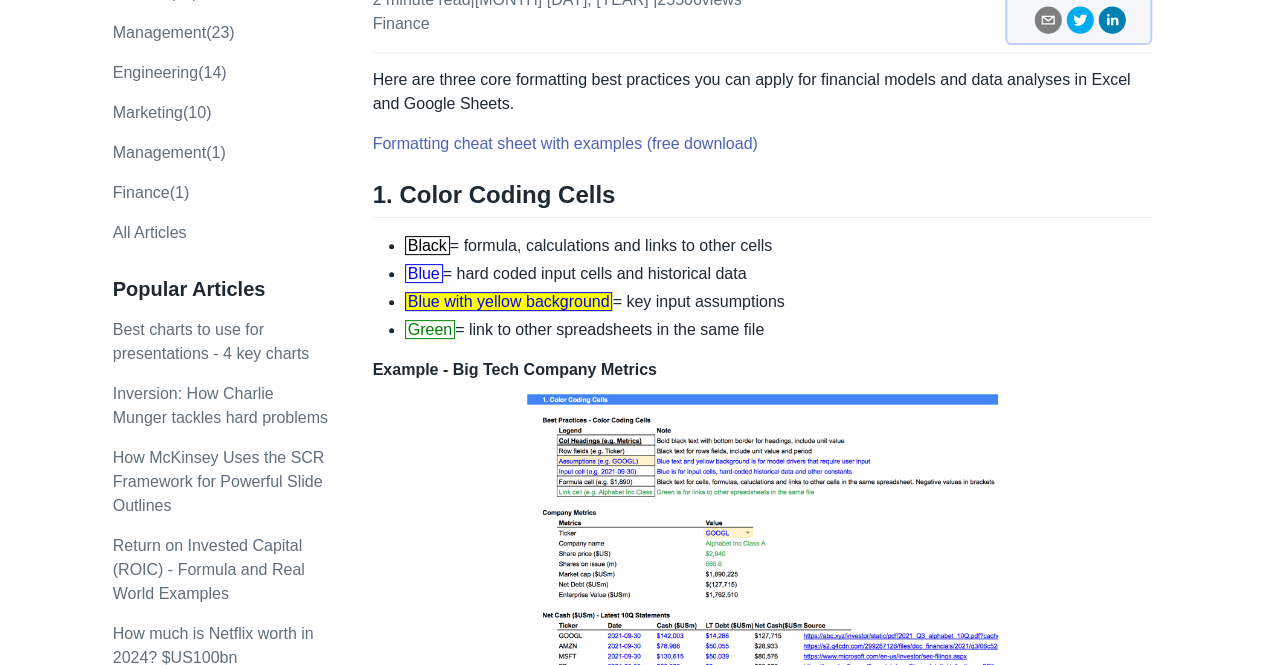 click on "Blue  = hard coded input cells and historical data" at bounding box center (779, 274) 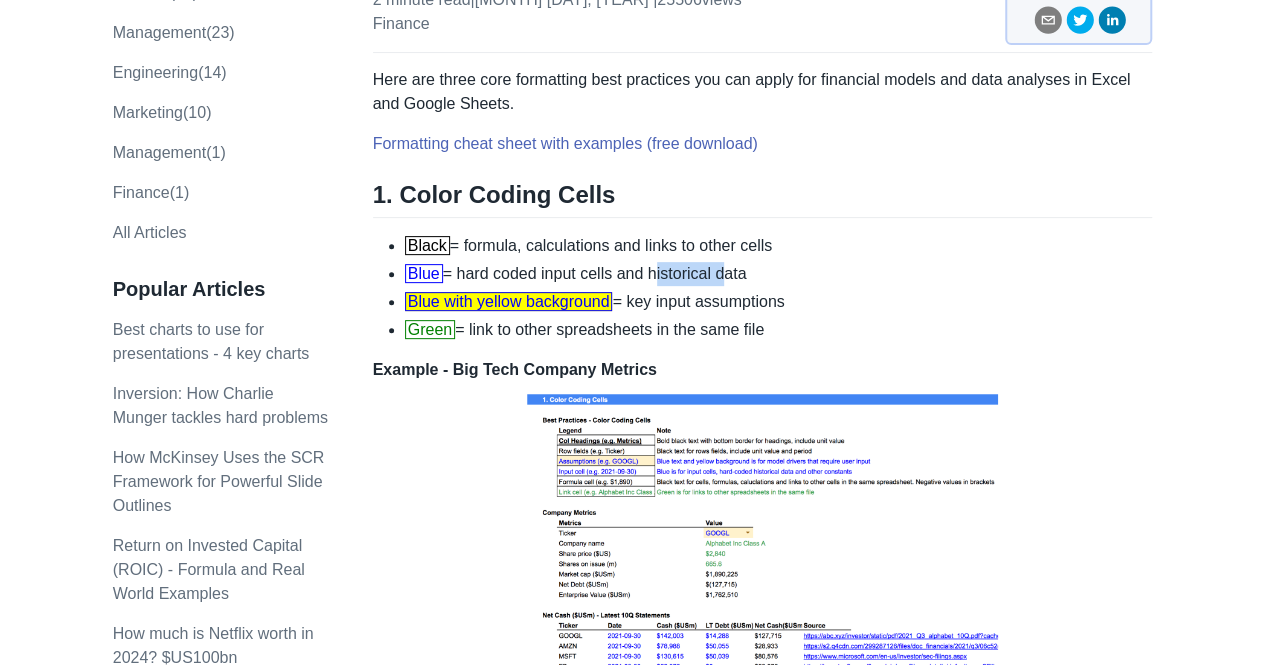 click on "Blue  = hard coded input cells and historical data" at bounding box center (779, 274) 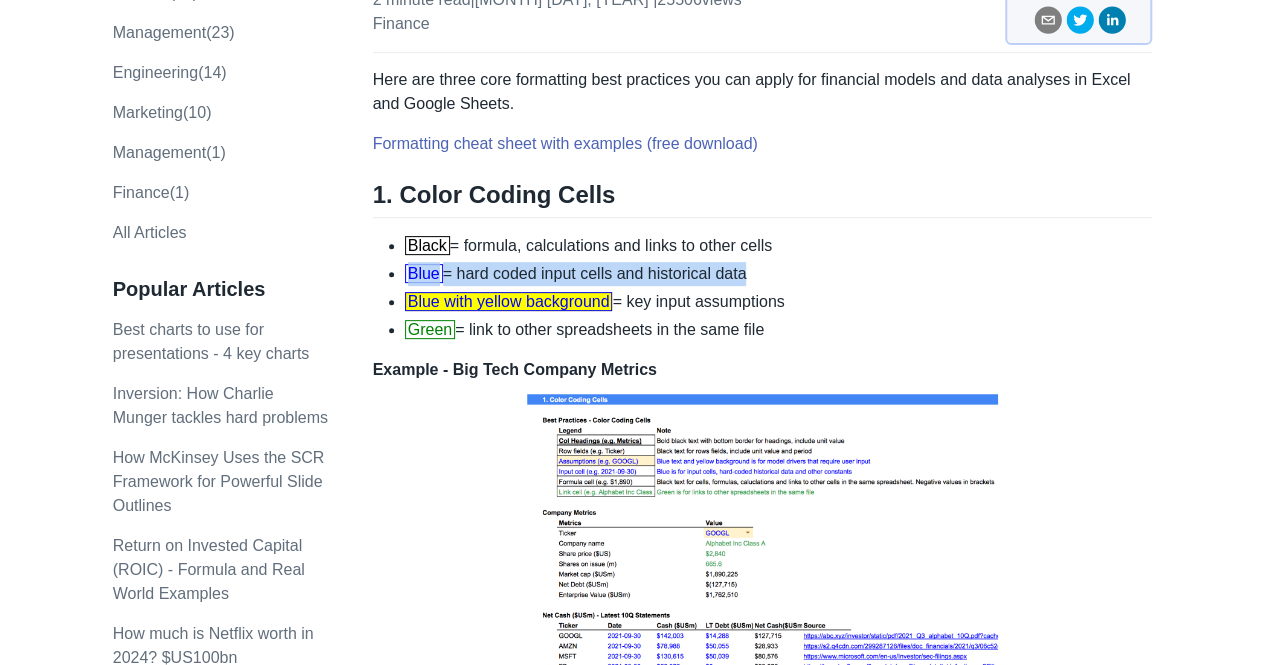 click on "Blue  = hard coded input cells and historical data" at bounding box center [779, 274] 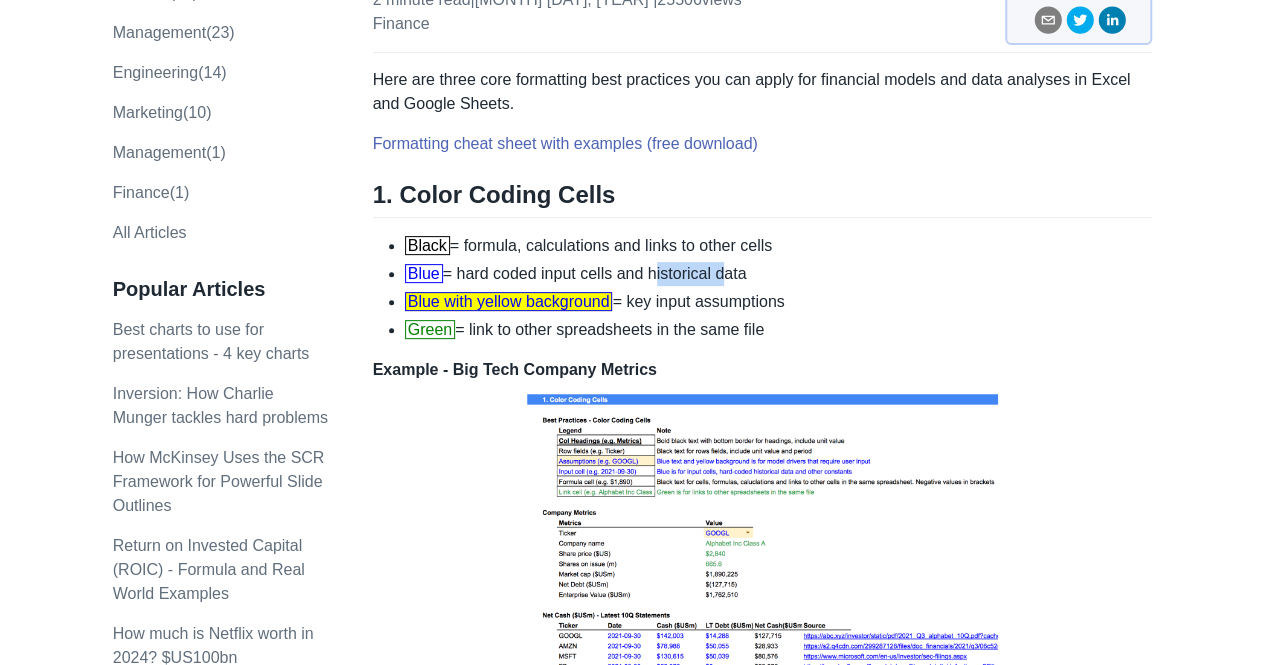 click on "Blue  = hard coded input cells and historical data" at bounding box center [779, 274] 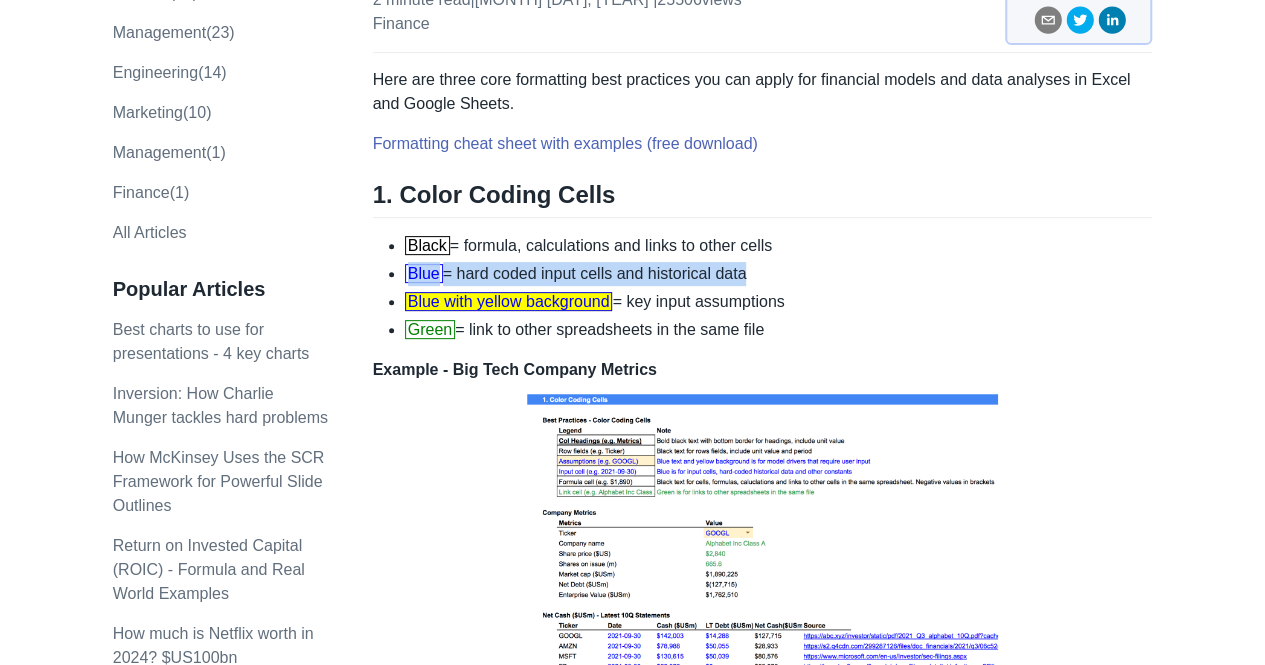click on "Blue  = hard coded input cells and historical data" at bounding box center (779, 274) 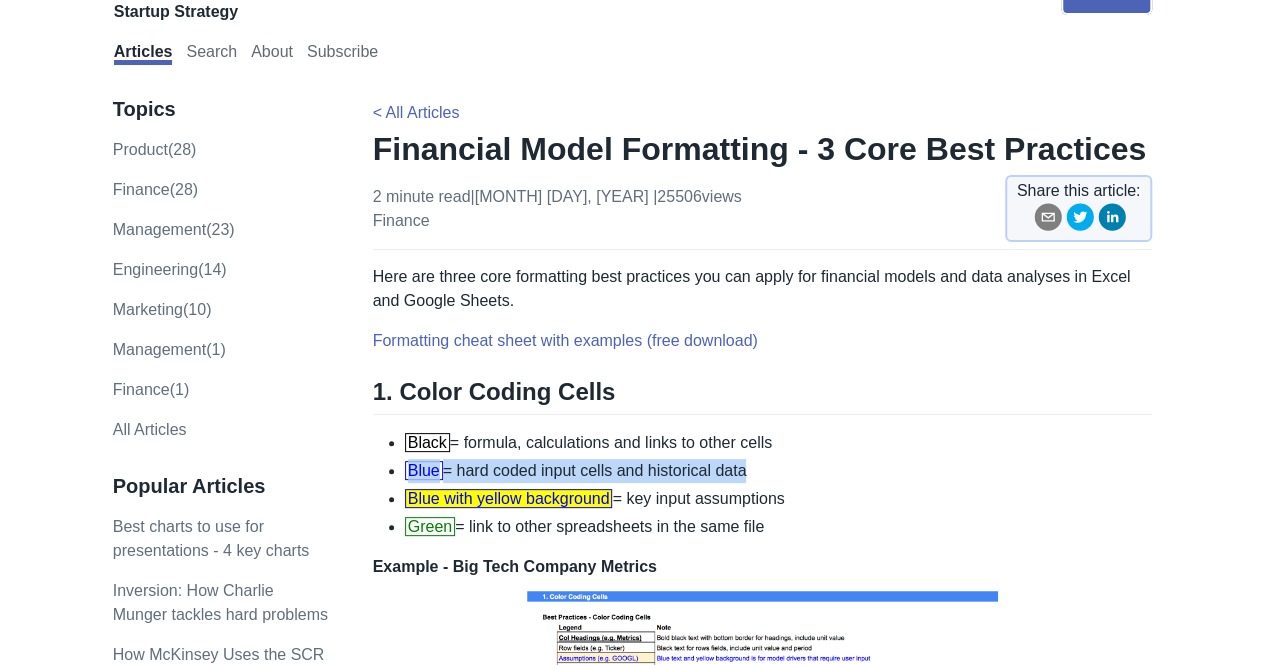 scroll, scrollTop: 47, scrollLeft: 0, axis: vertical 